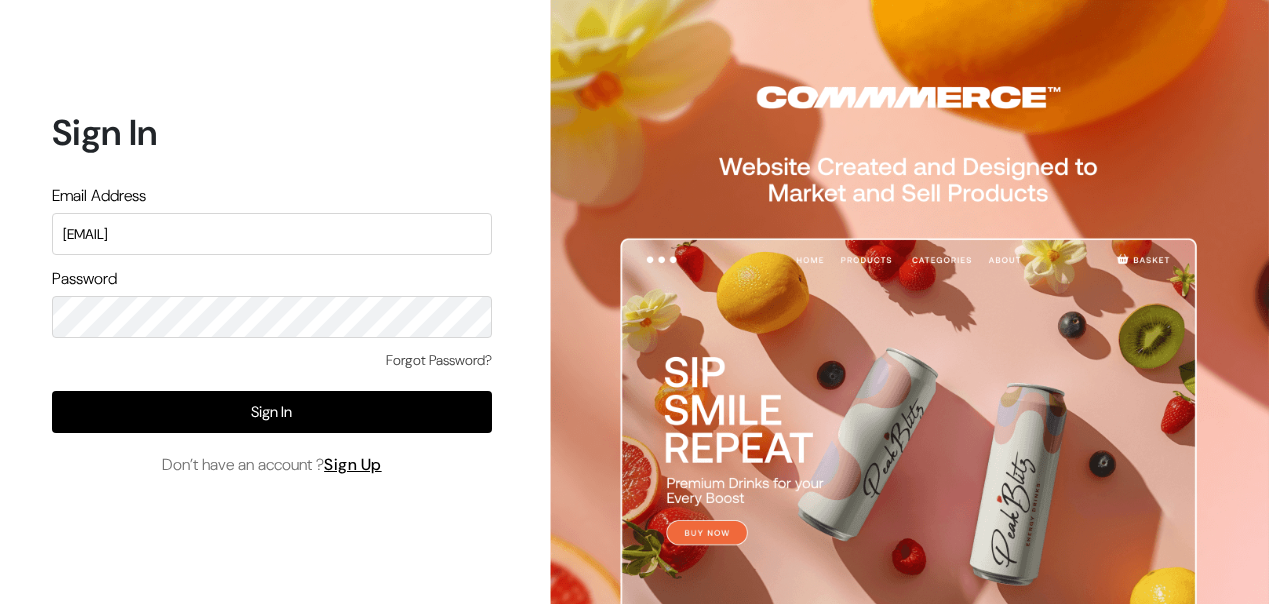scroll, scrollTop: 0, scrollLeft: 0, axis: both 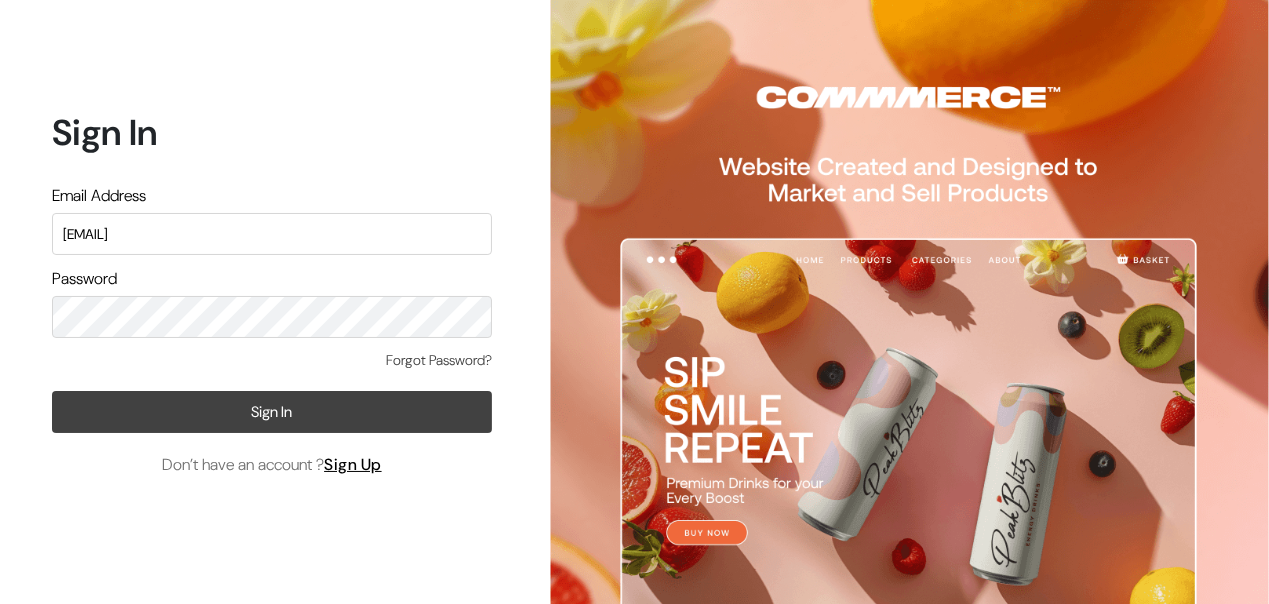 click on "Sign In" at bounding box center (272, 412) 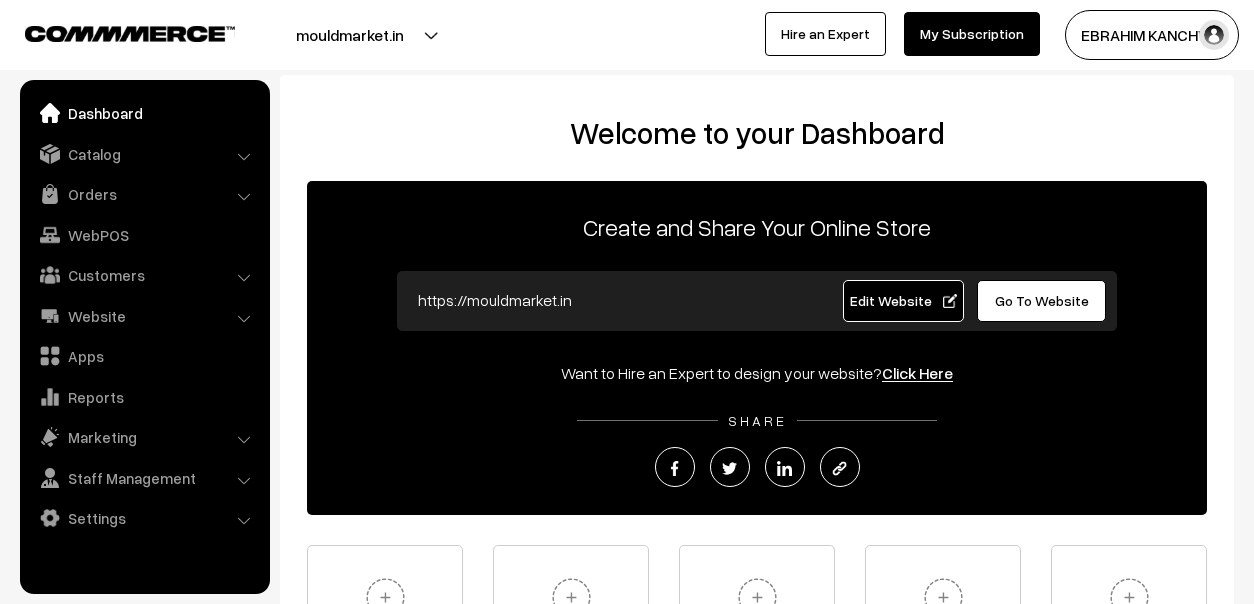 scroll, scrollTop: 0, scrollLeft: 0, axis: both 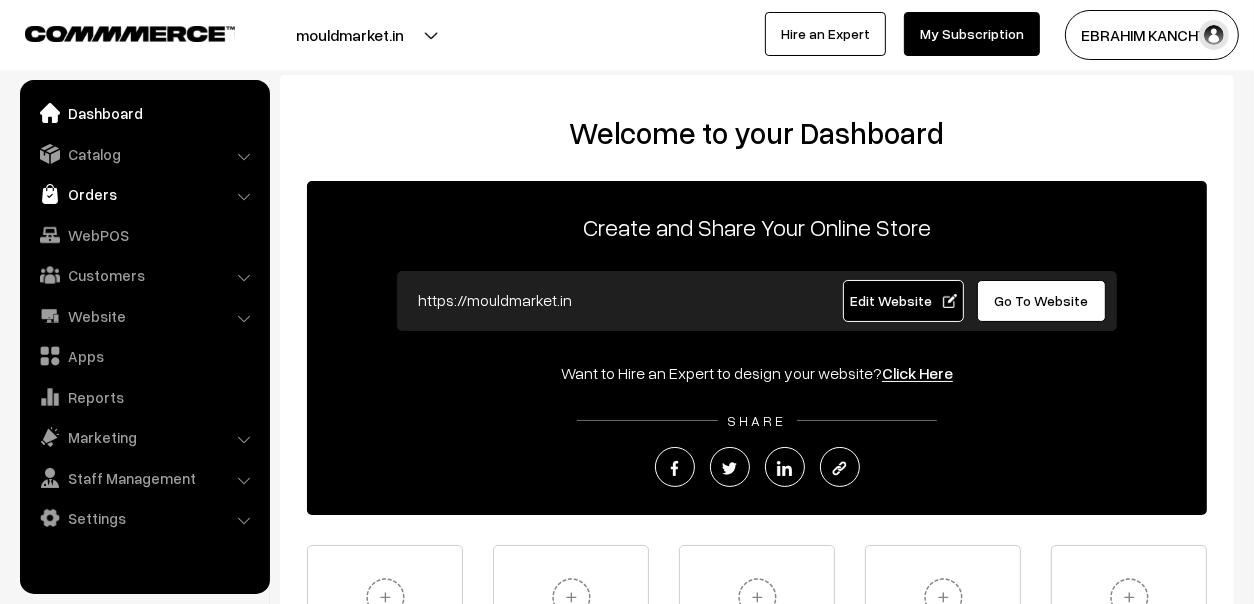 click on "Orders" at bounding box center (144, 194) 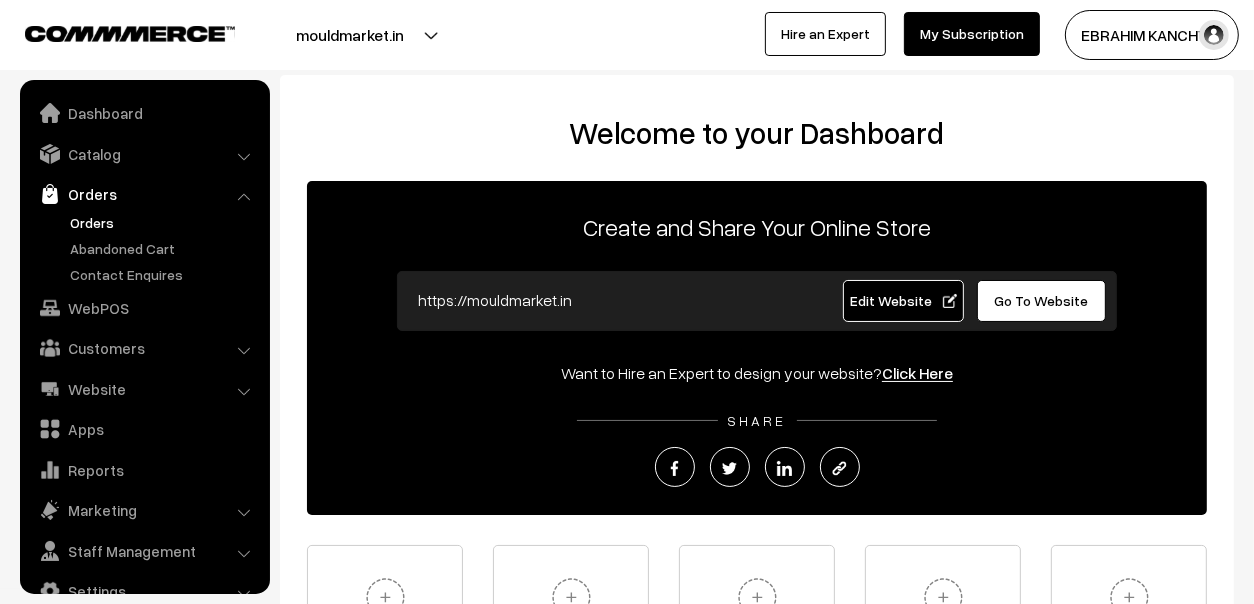 click on "Orders" at bounding box center (164, 222) 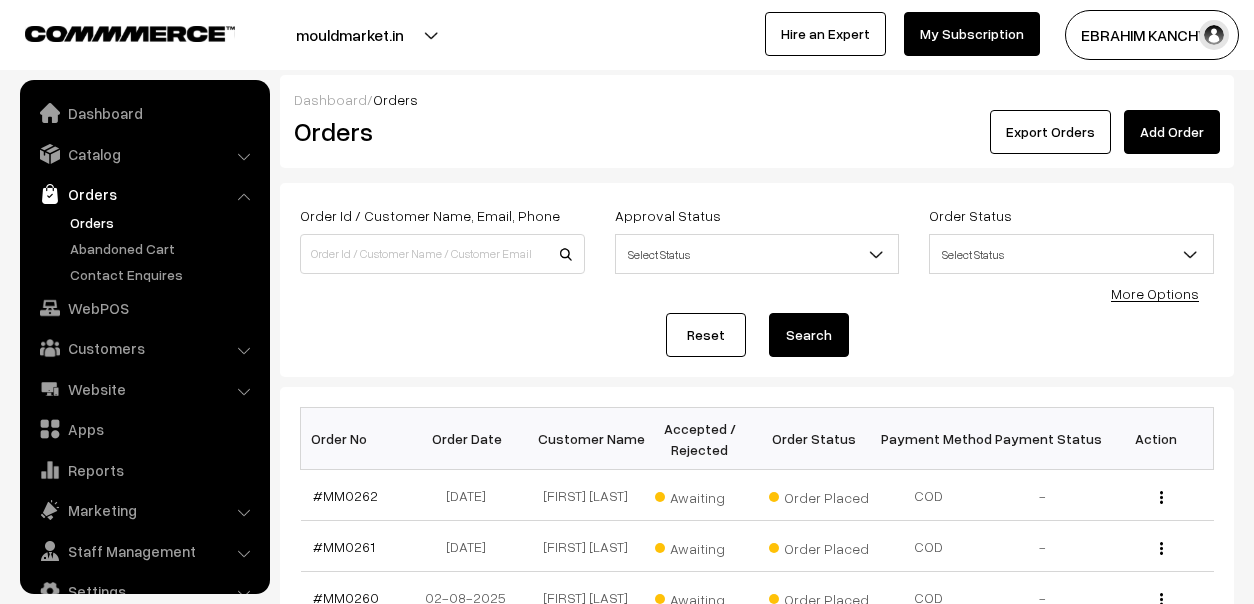 scroll, scrollTop: 0, scrollLeft: 0, axis: both 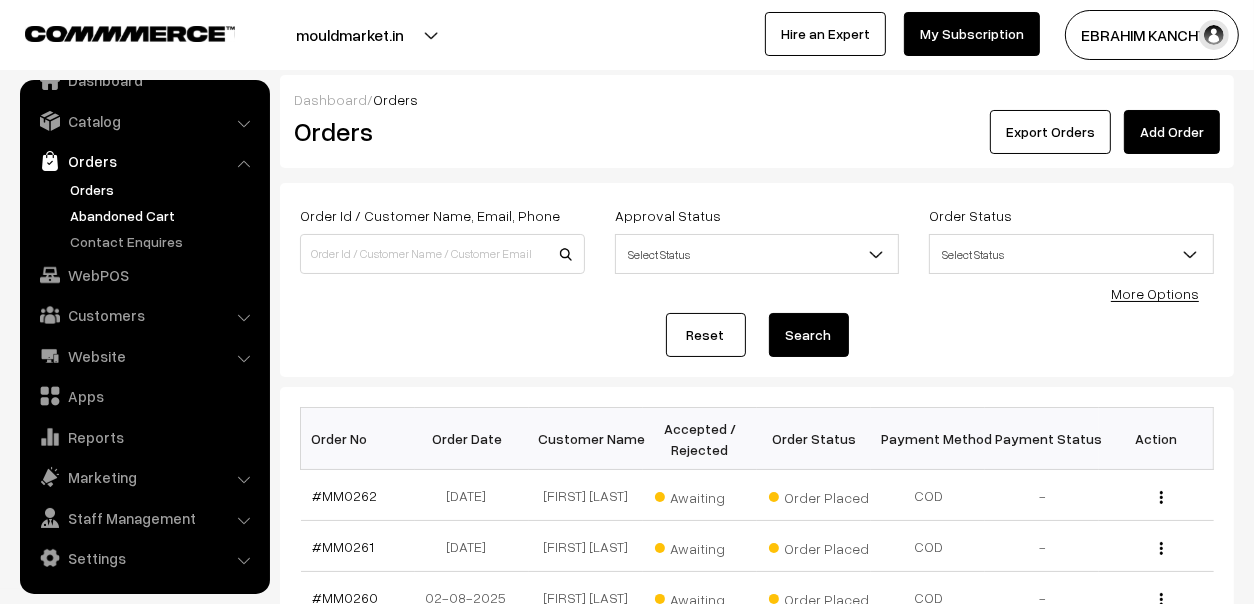 click on "Abandoned Cart" at bounding box center (164, 215) 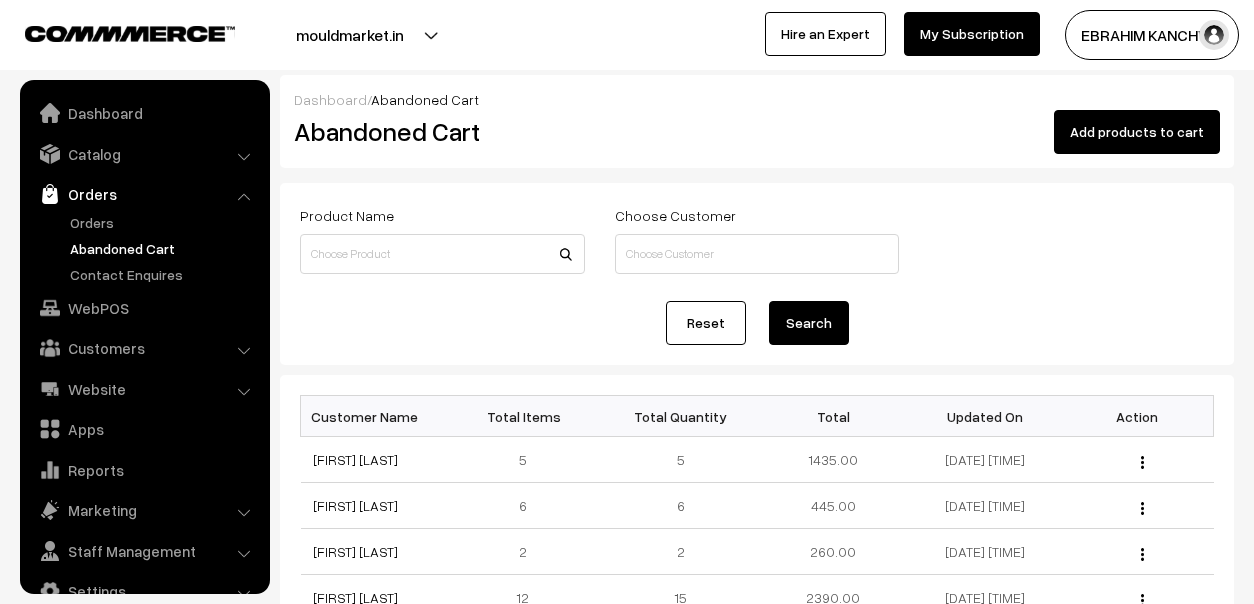 scroll, scrollTop: 0, scrollLeft: 0, axis: both 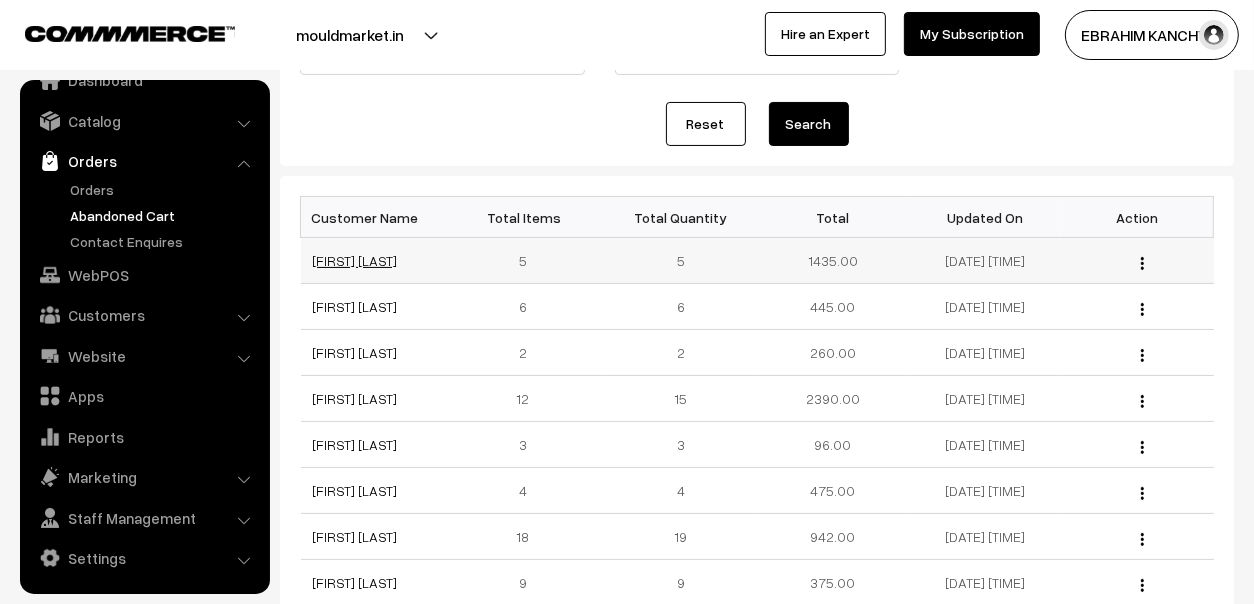 click on "Komal Mantri" at bounding box center [355, 260] 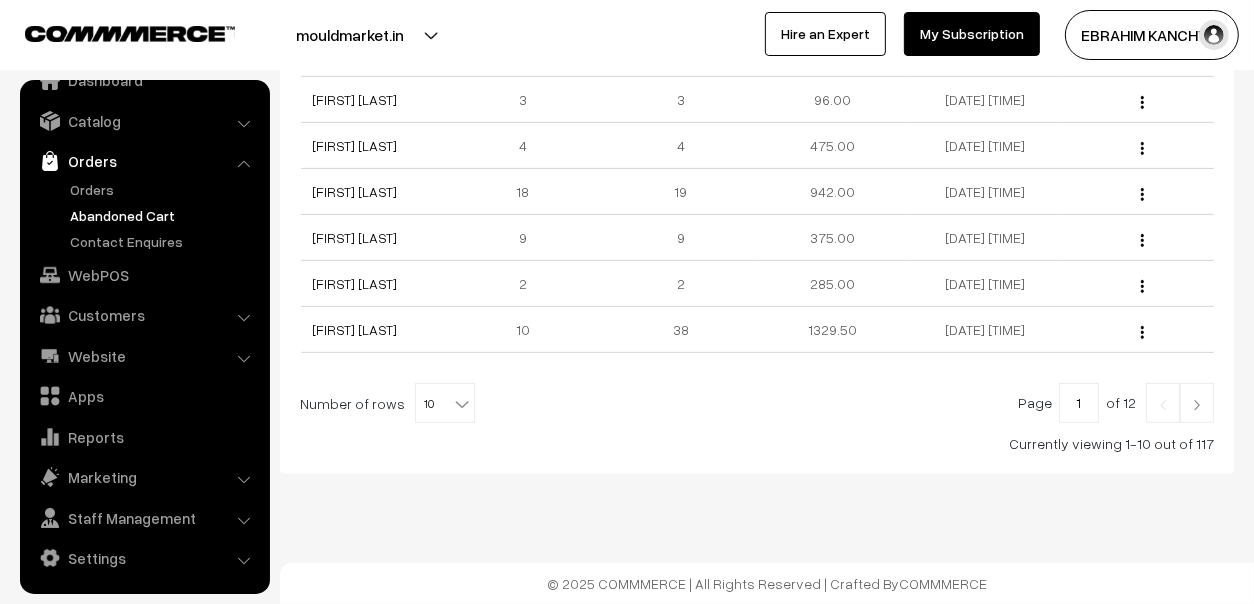 scroll, scrollTop: 605, scrollLeft: 0, axis: vertical 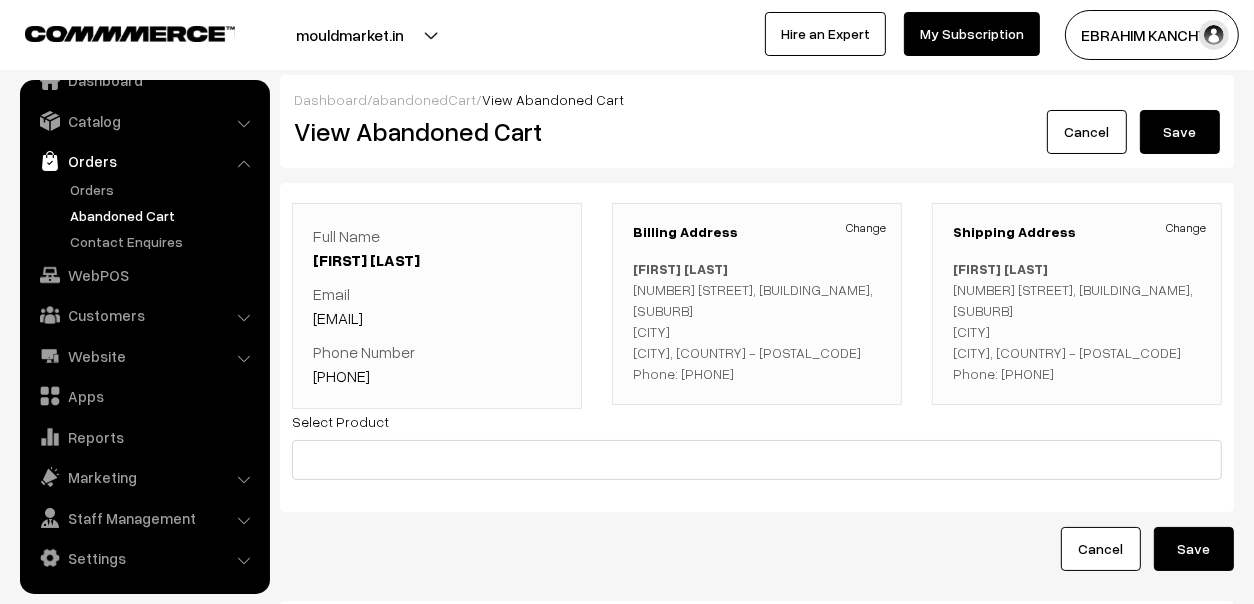 click on "Abandoned Cart" at bounding box center (164, 215) 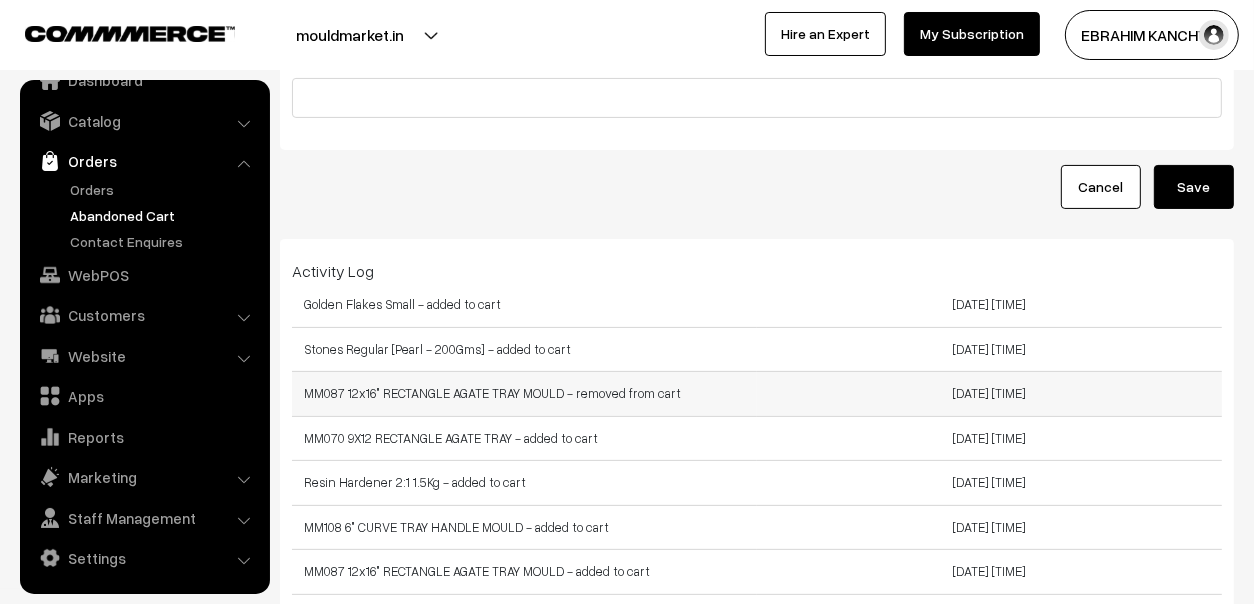 scroll, scrollTop: 117, scrollLeft: 0, axis: vertical 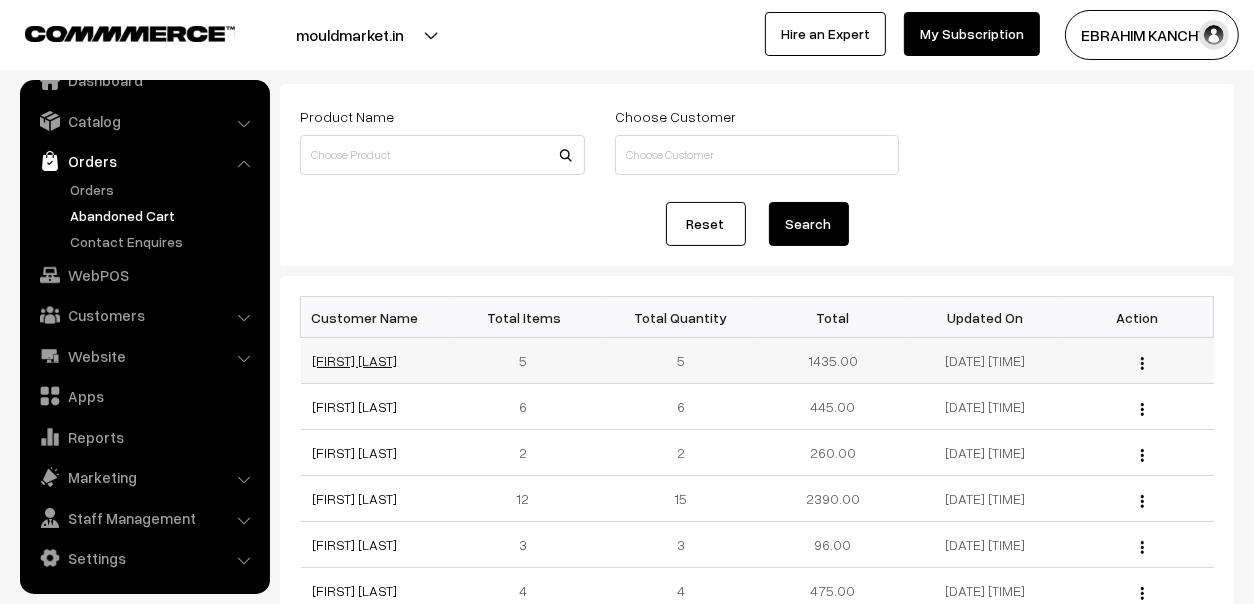 click on "[FIRST] [LAST]" at bounding box center (355, 360) 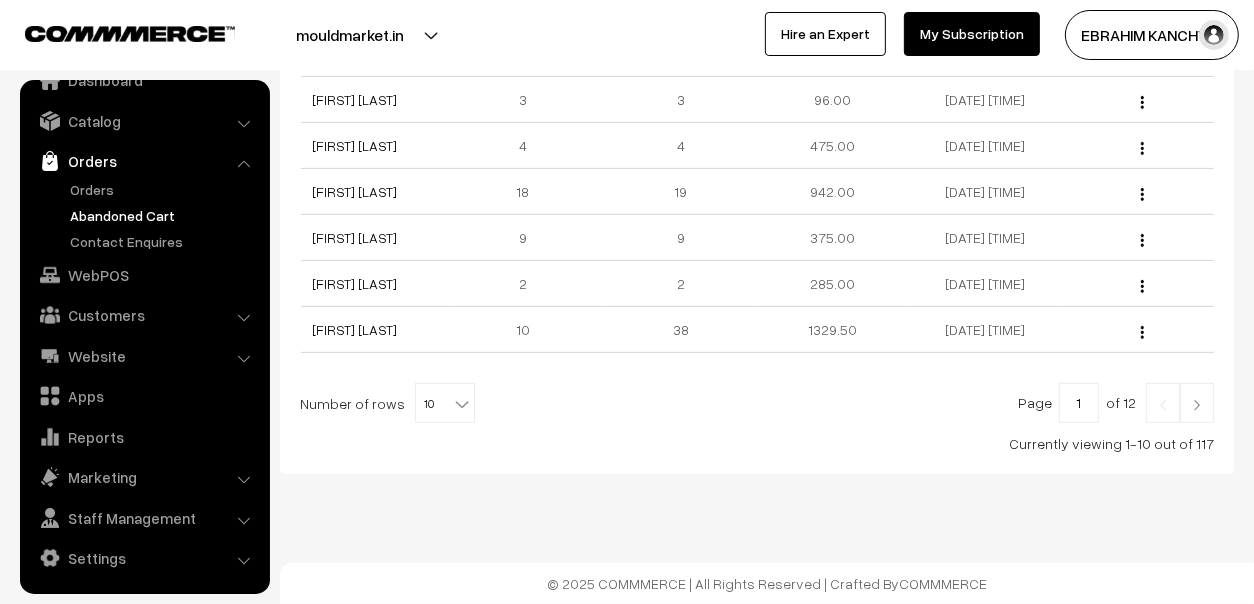 scroll, scrollTop: 605, scrollLeft: 0, axis: vertical 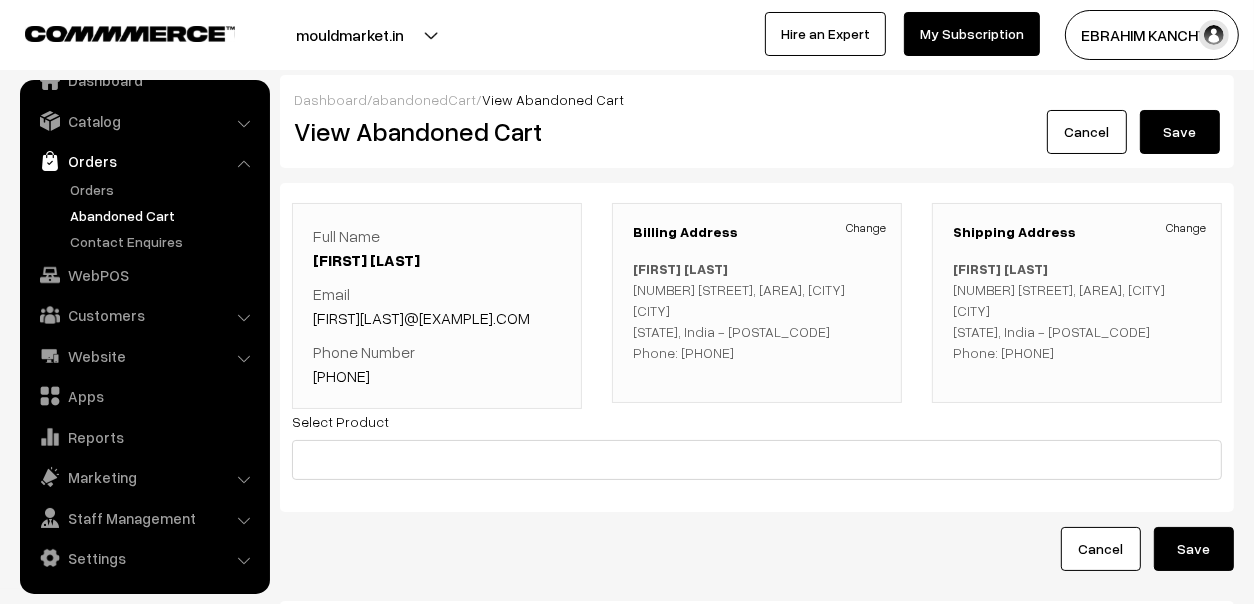 click on "Abandoned Cart" at bounding box center (164, 215) 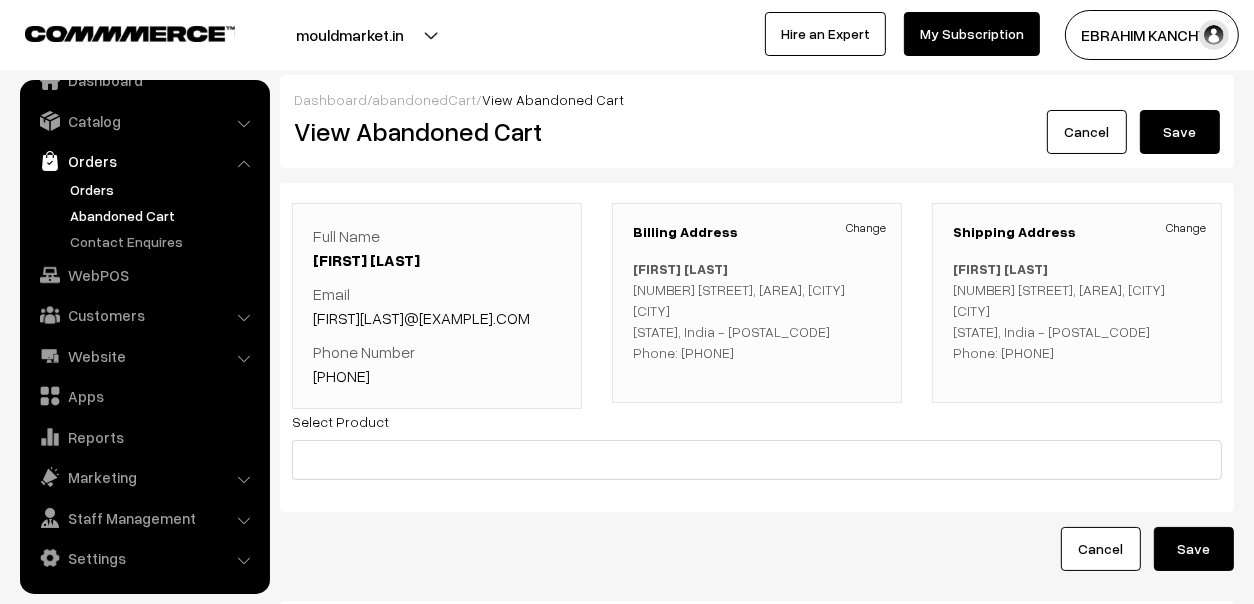 click on "Orders" at bounding box center [164, 189] 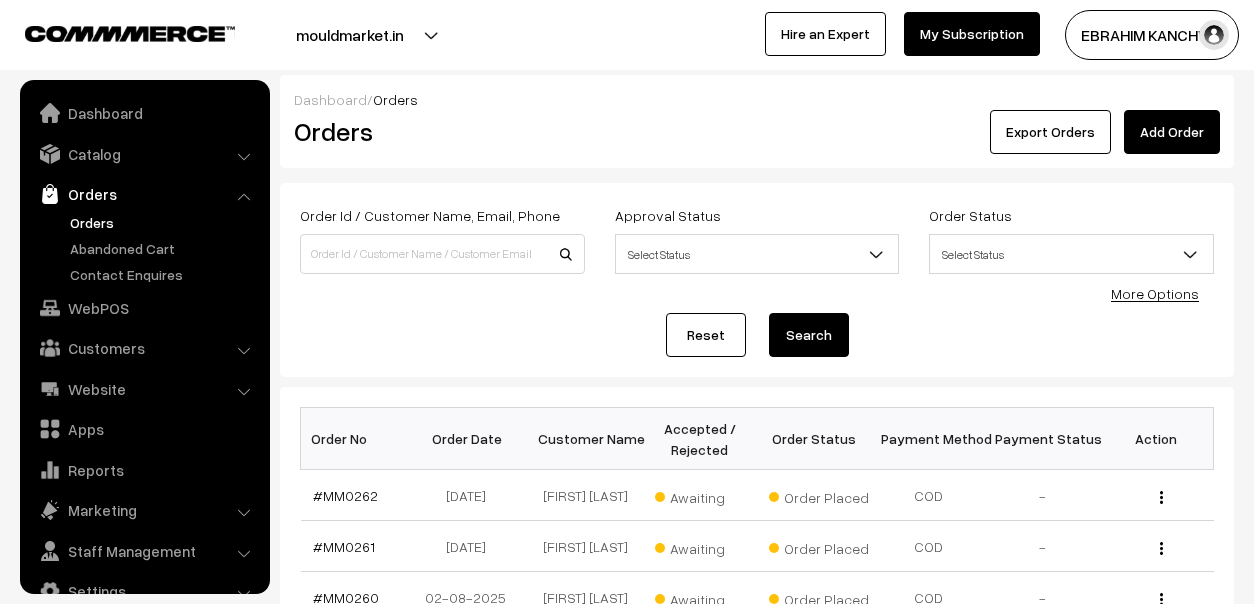 scroll, scrollTop: 0, scrollLeft: 0, axis: both 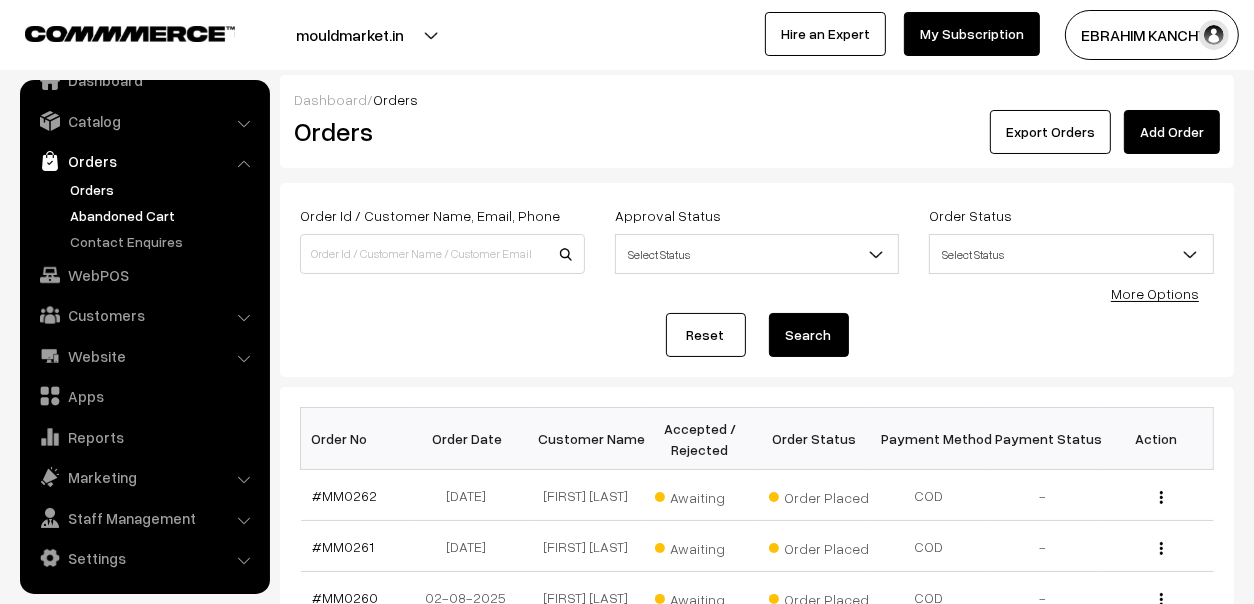 click on "Abandoned Cart" at bounding box center [164, 215] 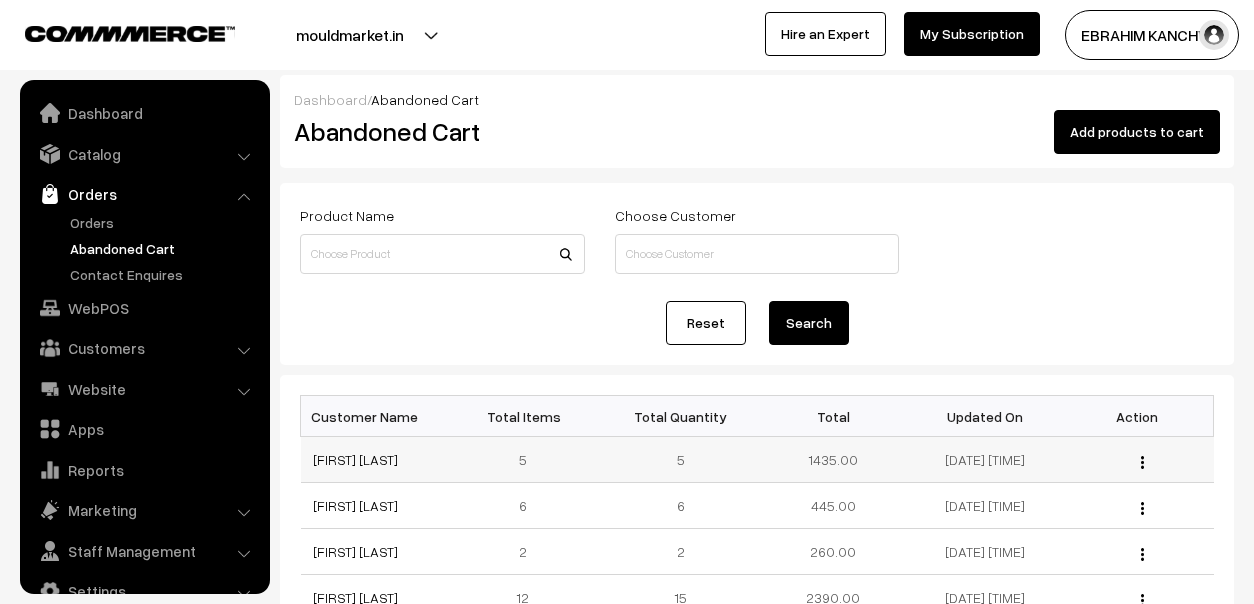 scroll, scrollTop: 0, scrollLeft: 0, axis: both 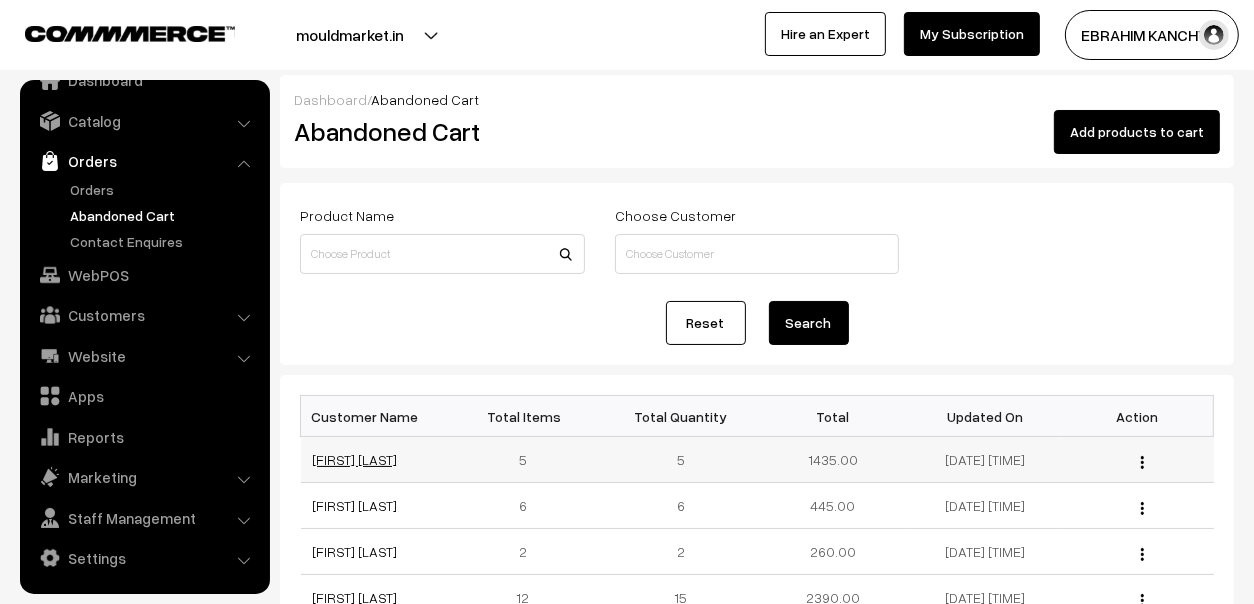 click on "[FIRST] [LAST]" at bounding box center (355, 459) 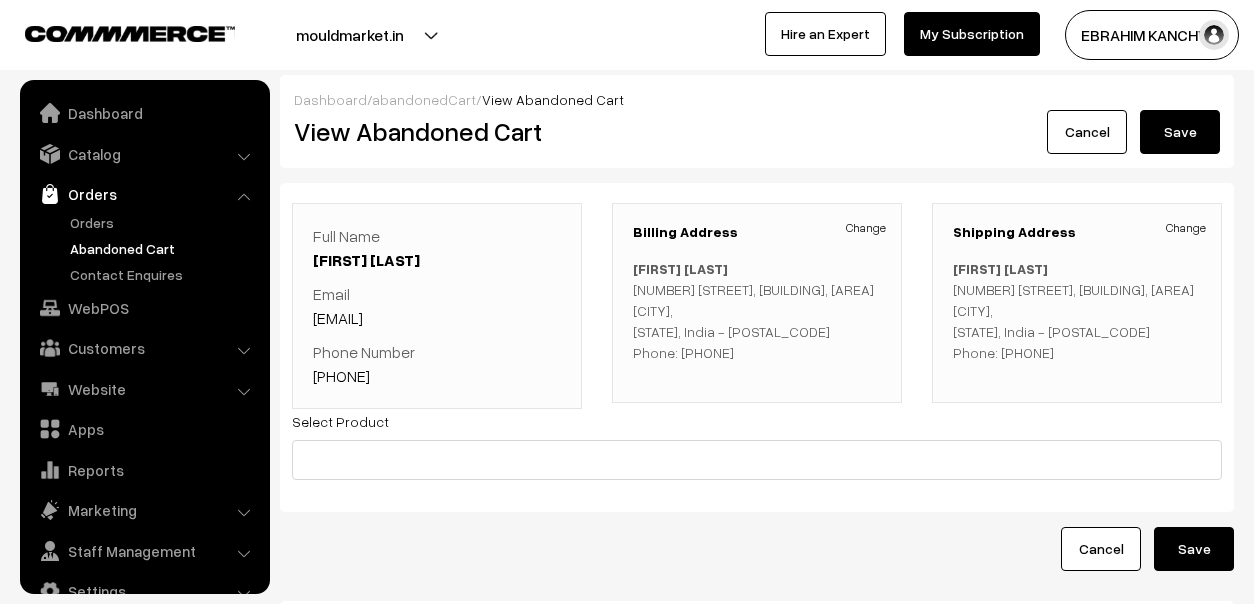 scroll, scrollTop: 0, scrollLeft: 0, axis: both 